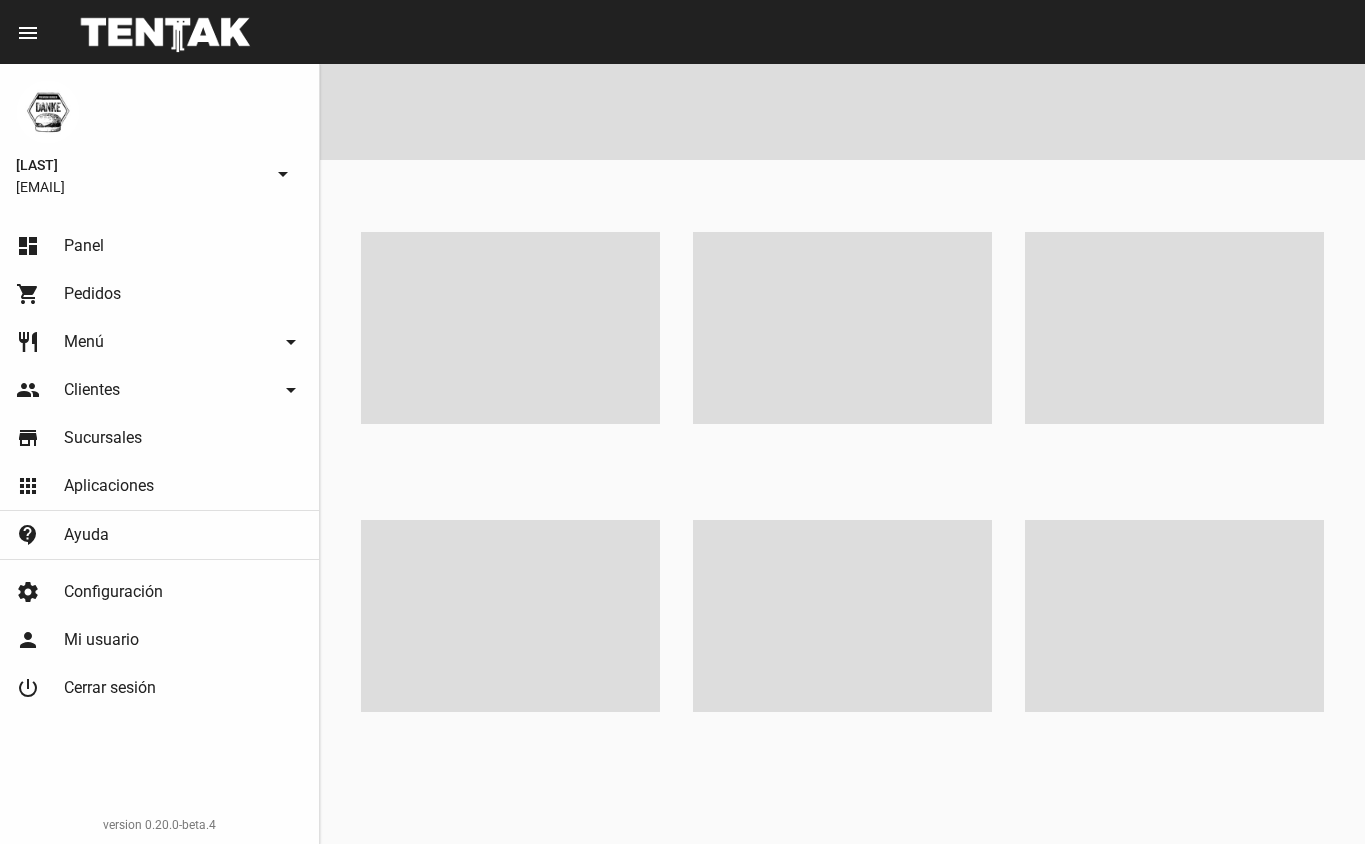 scroll, scrollTop: 0, scrollLeft: 0, axis: both 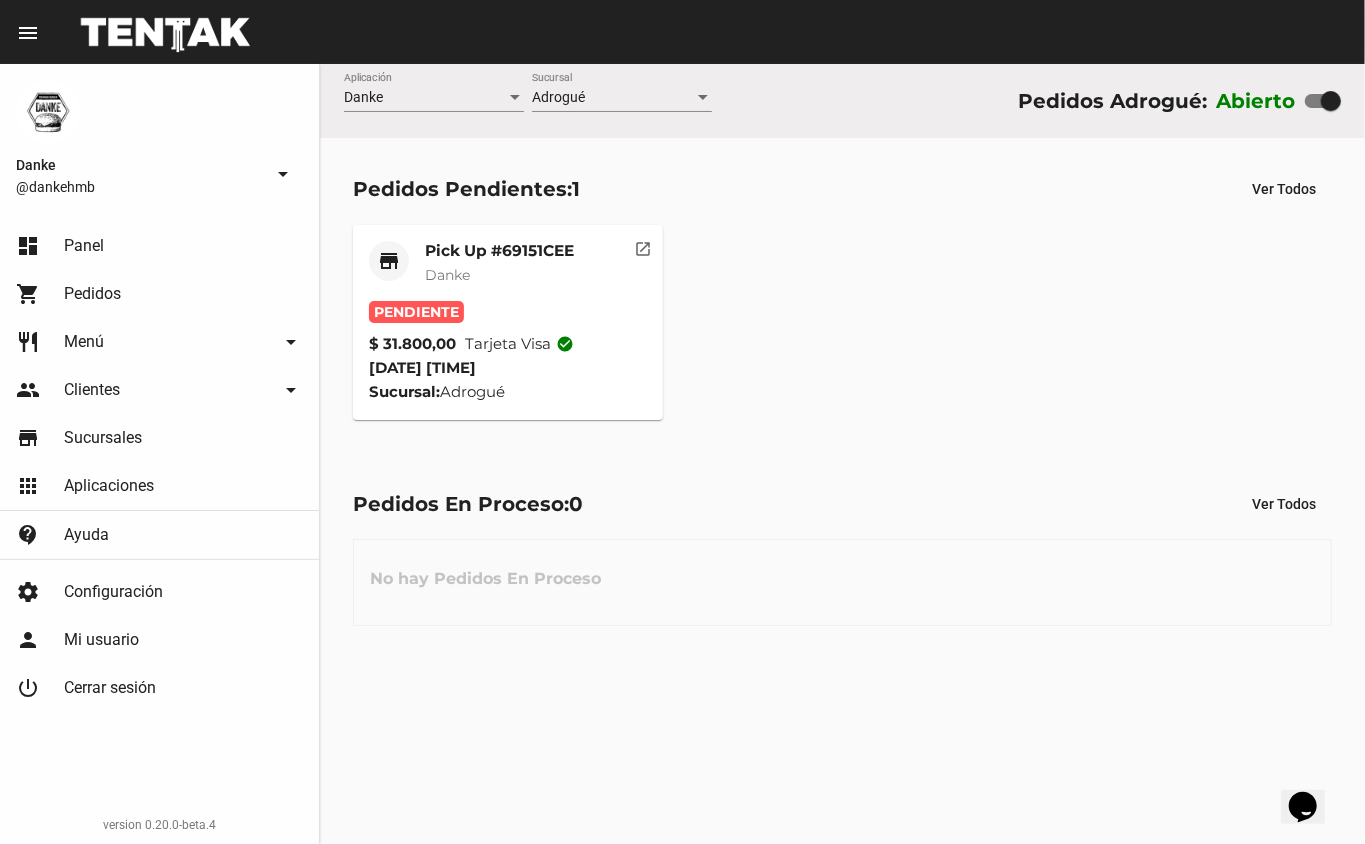 click on "Danke" 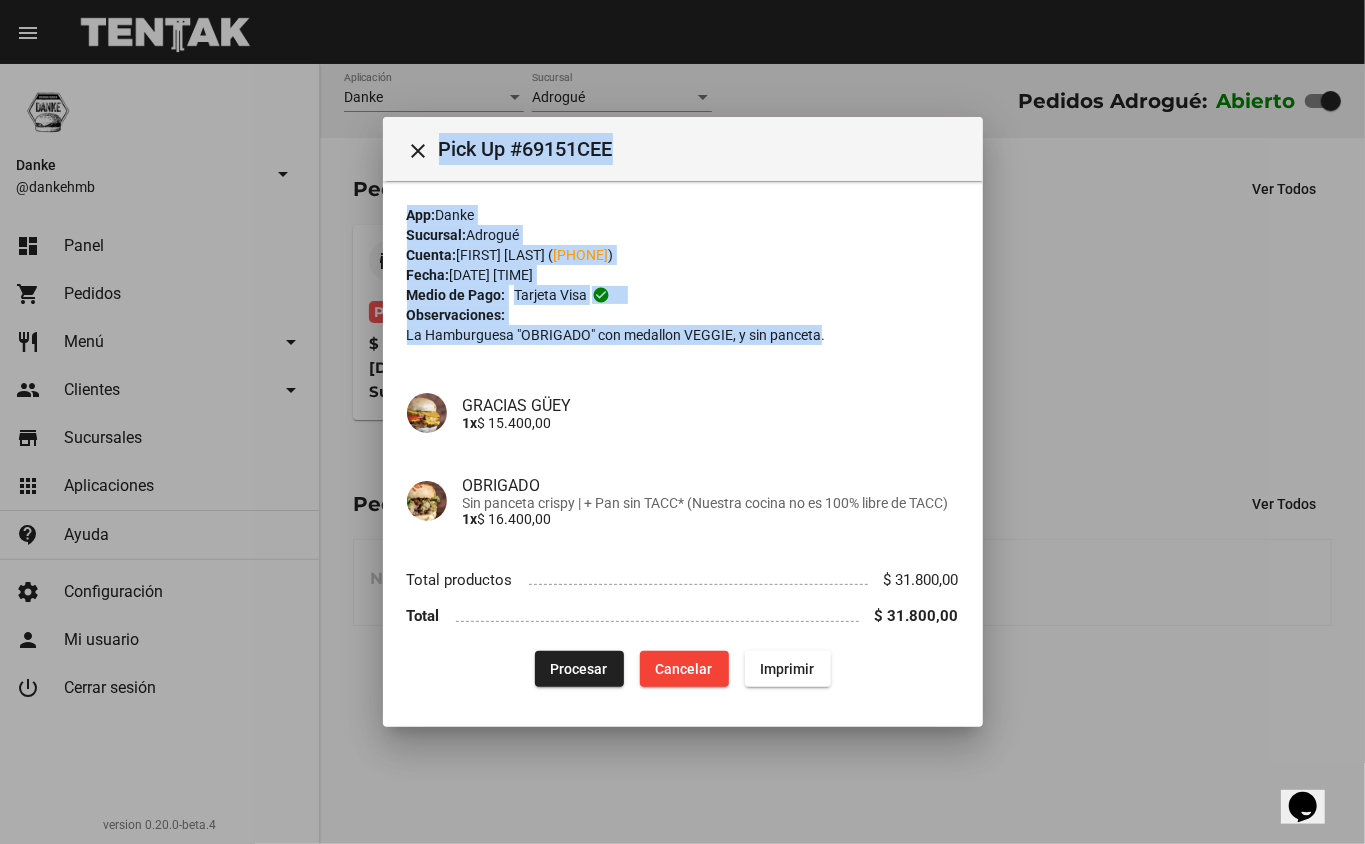 drag, startPoint x: 821, startPoint y: 334, endPoint x: 370, endPoint y: 242, distance: 460.28796 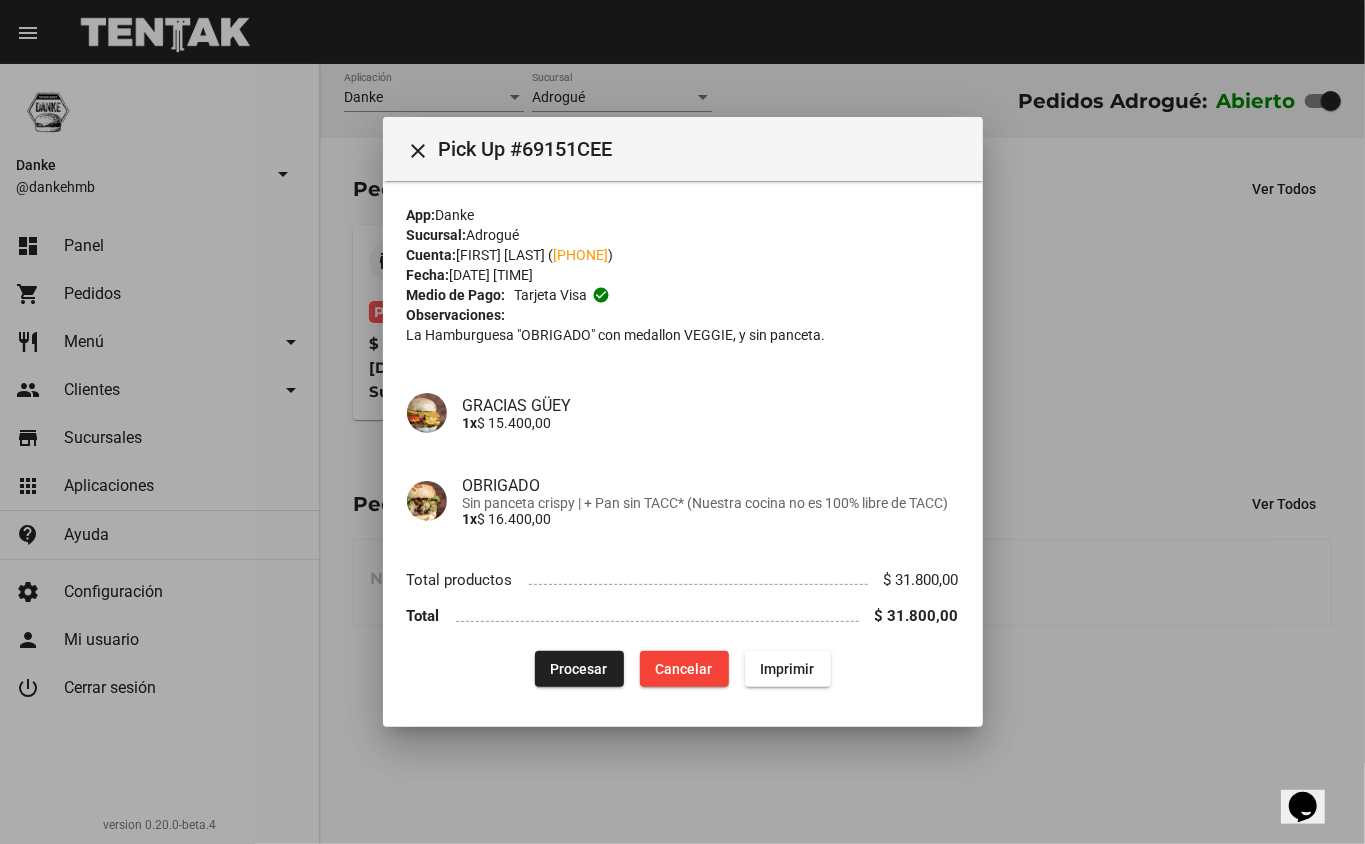 click on "Sucursal:  Adrogué" 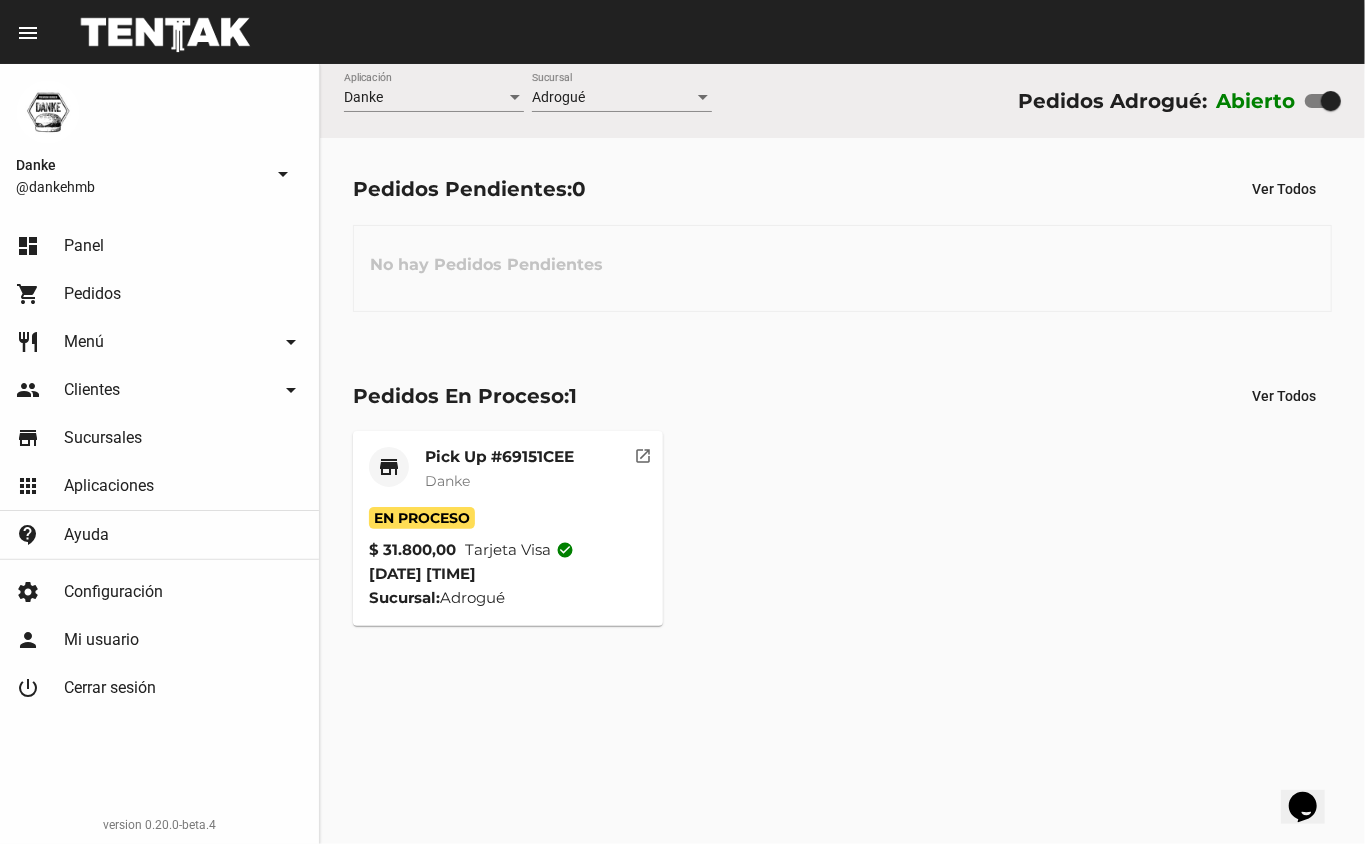 click on "Danke" 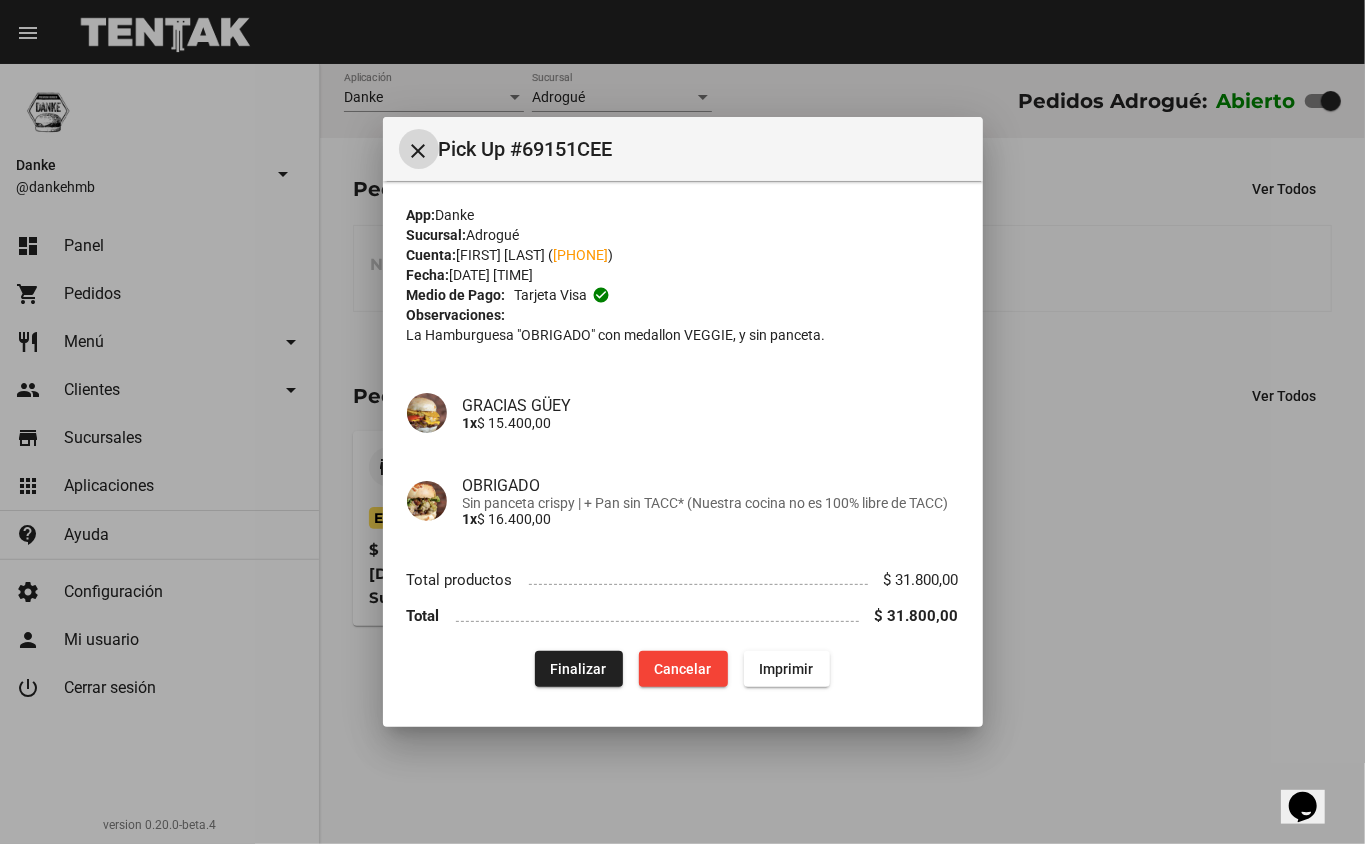 click on "Finalizar" 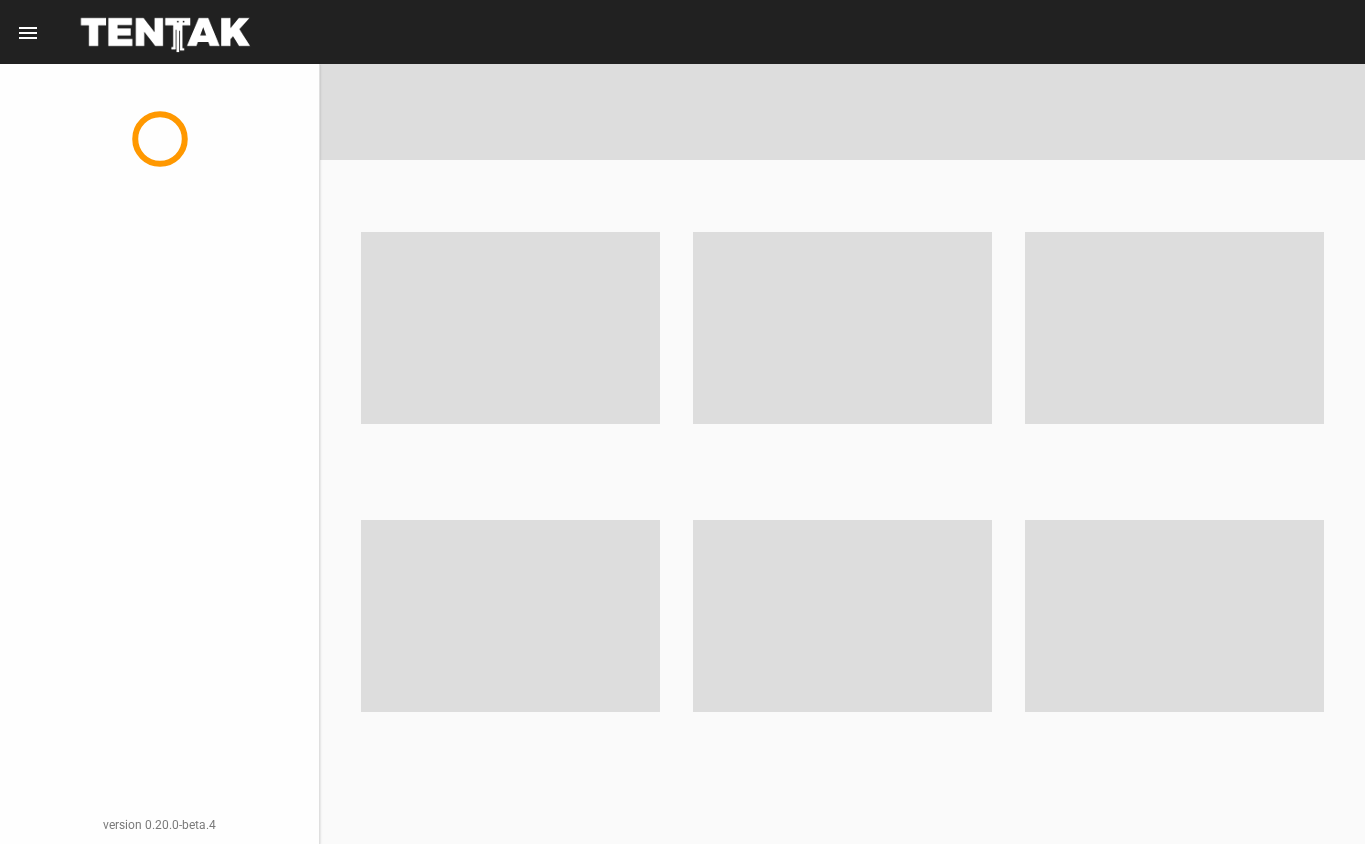 scroll, scrollTop: 0, scrollLeft: 0, axis: both 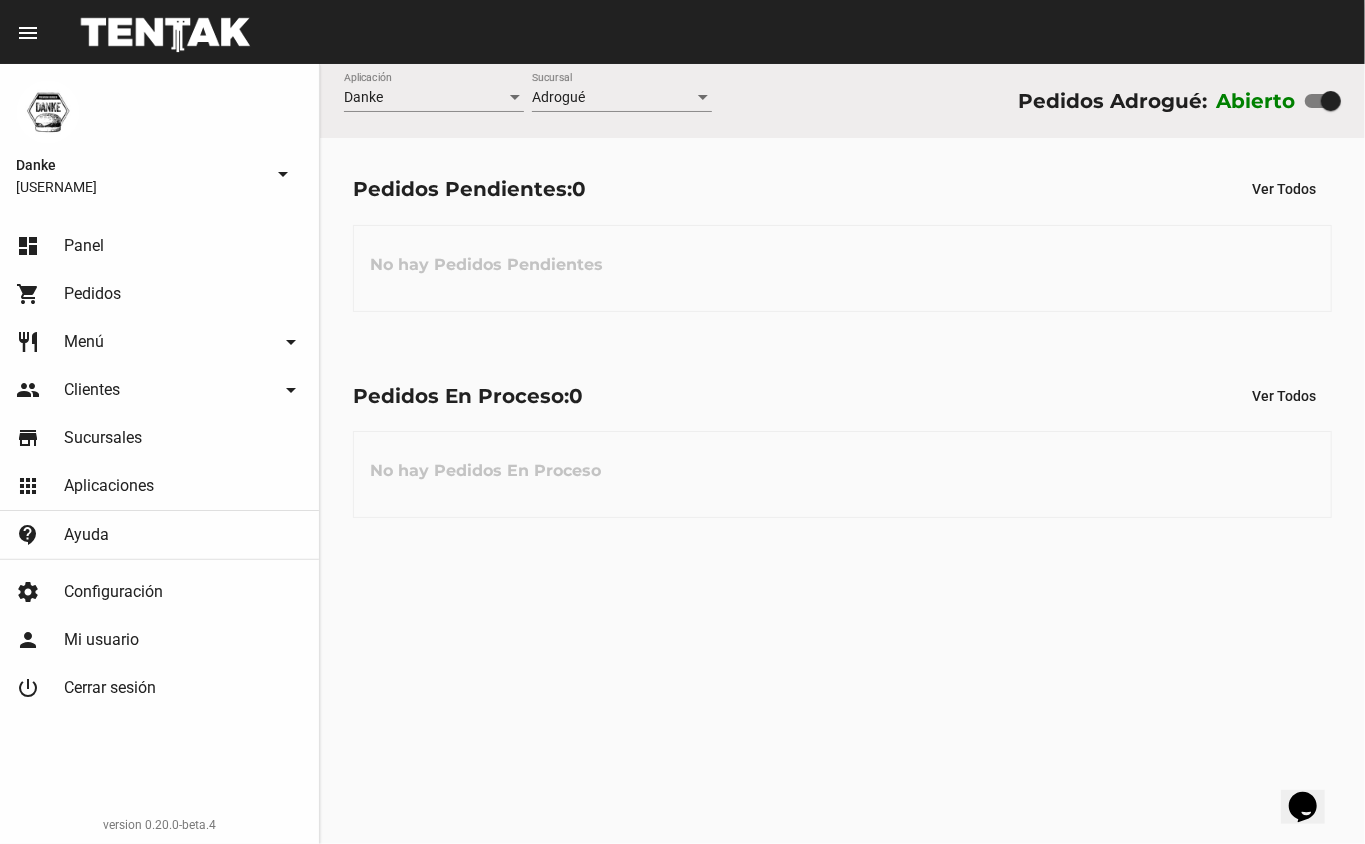 click on "Pedidos Pendientes:  0 Ver Todos No hay Pedidos Pendientes" 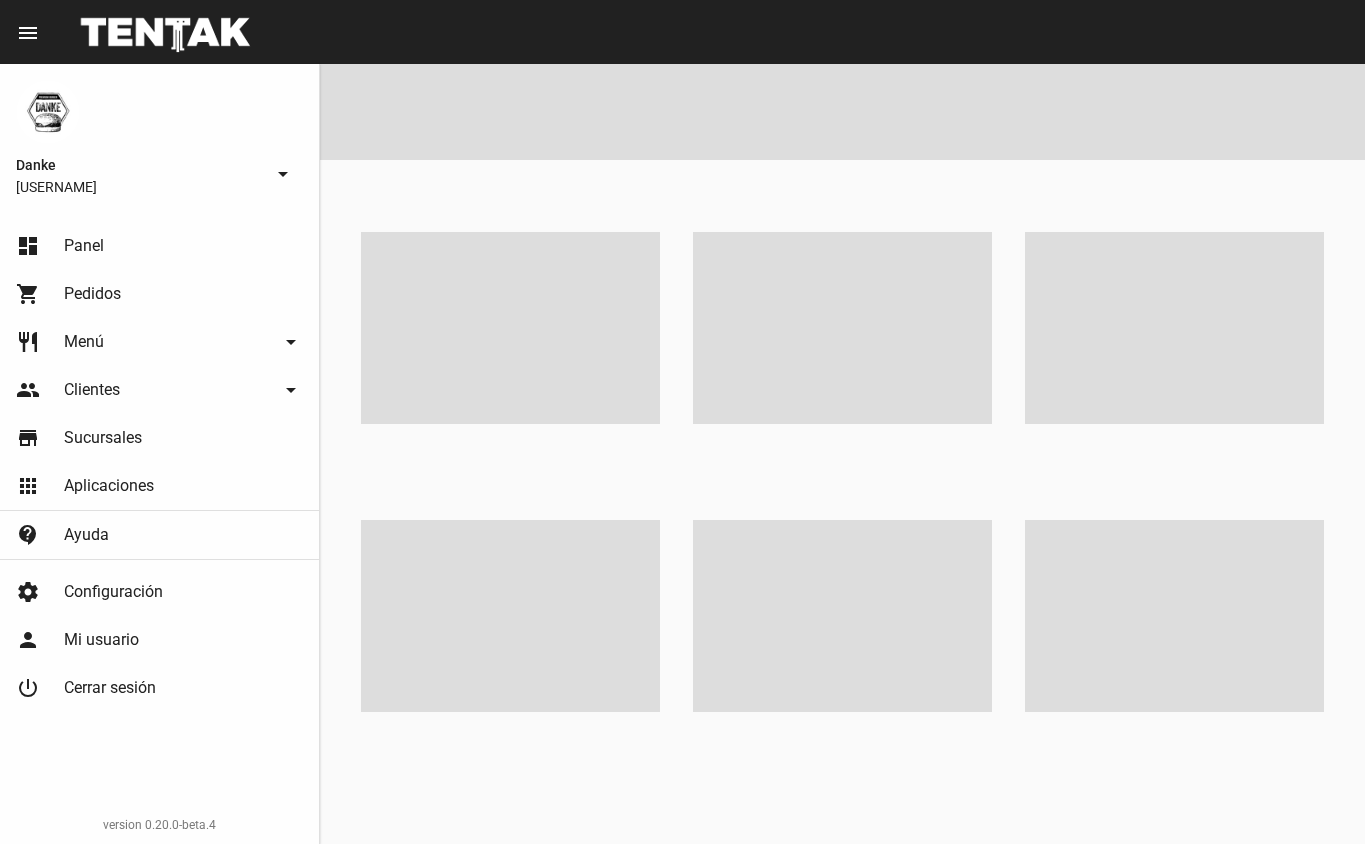 scroll, scrollTop: 0, scrollLeft: 0, axis: both 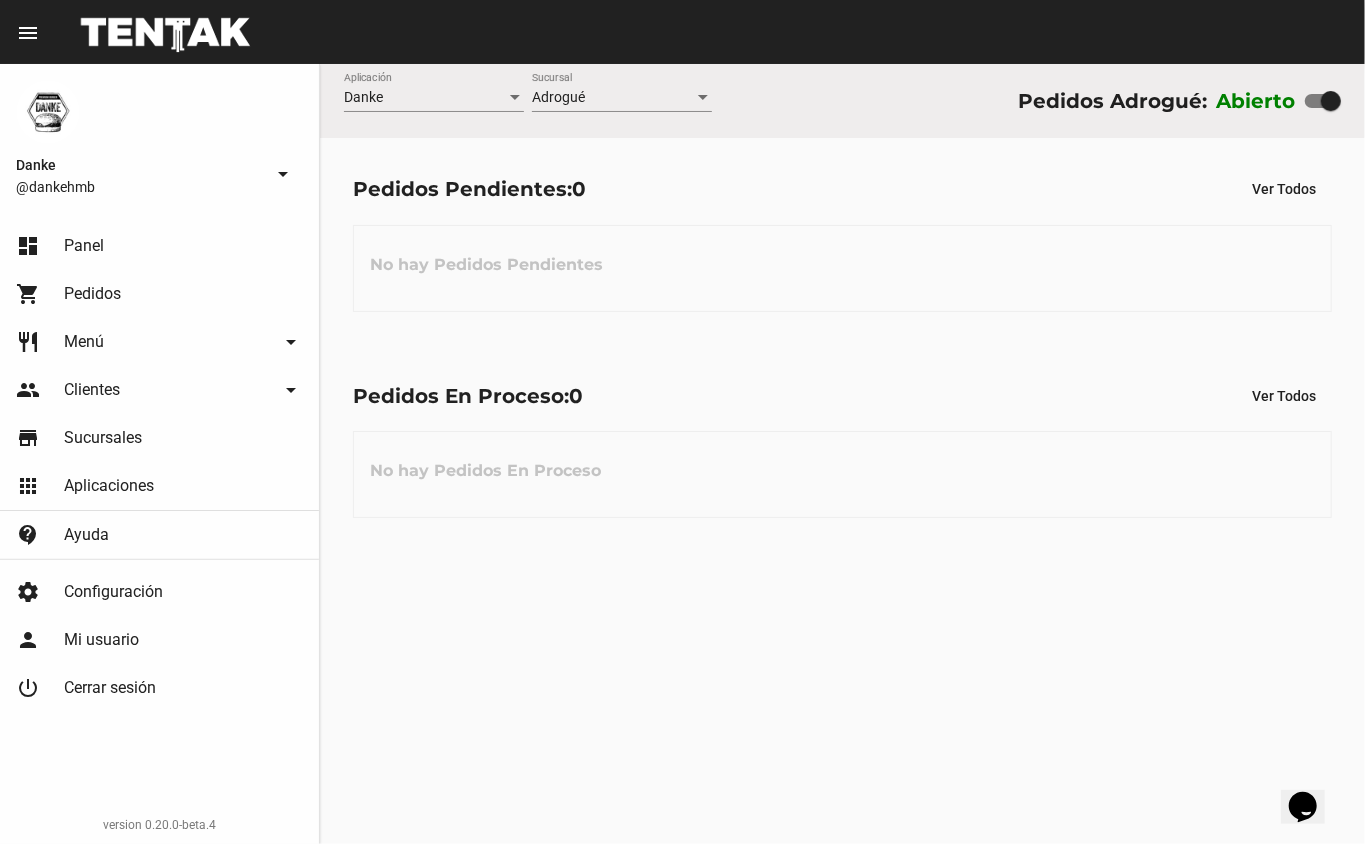 click at bounding box center [1331, 101] 